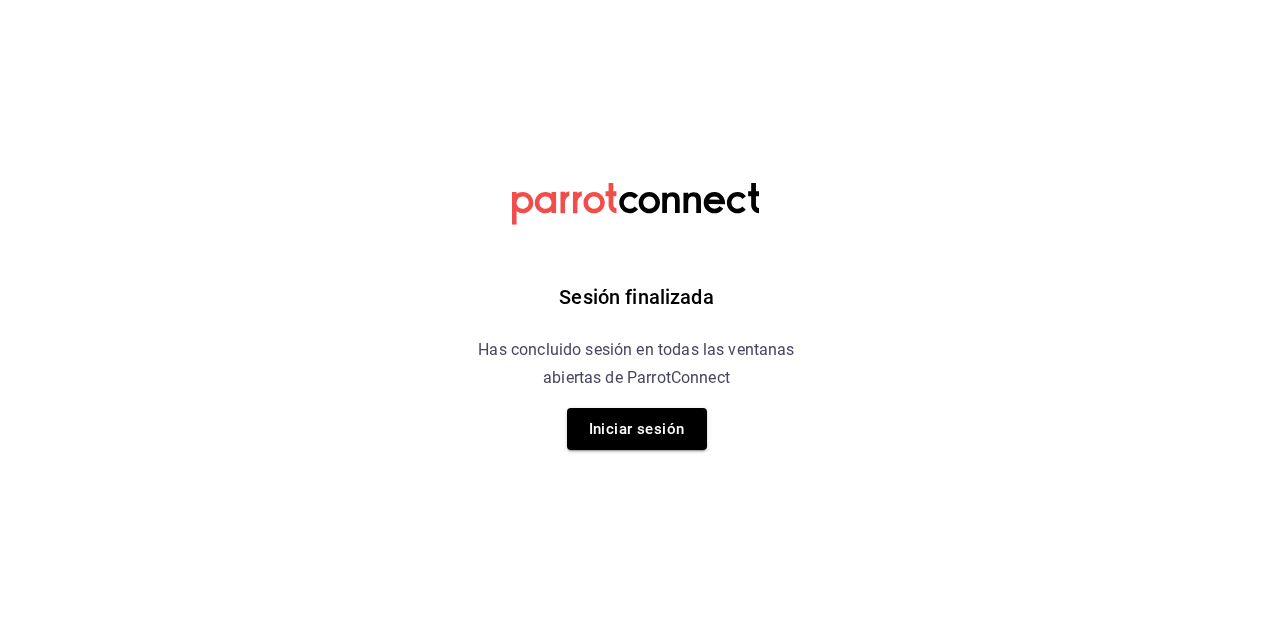 scroll, scrollTop: 0, scrollLeft: 0, axis: both 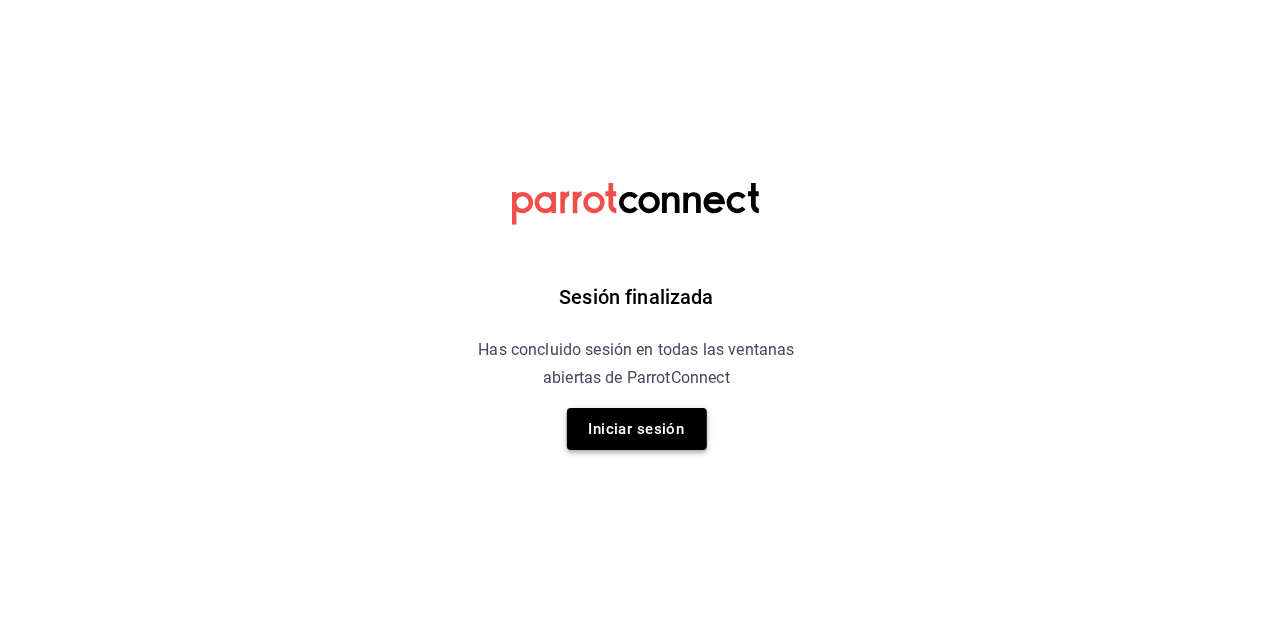click on "Iniciar sesión" at bounding box center [637, 429] 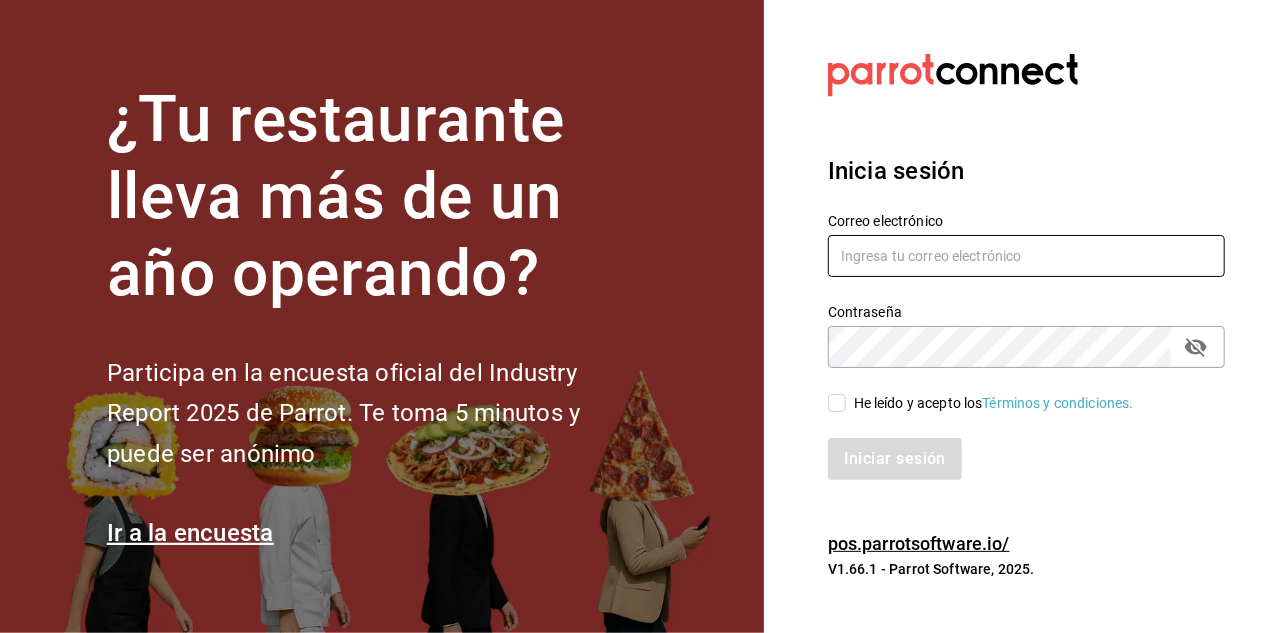 type on "dafnedealba.c@gmail.com" 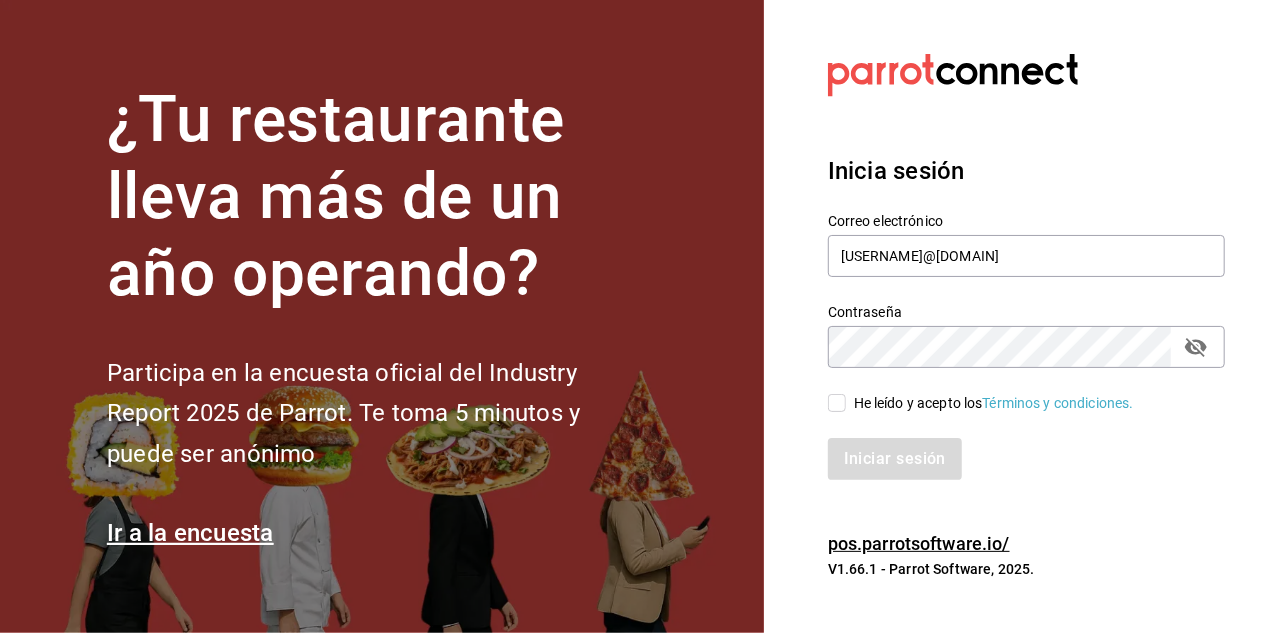 click on "He leído y acepto los  Términos y condiciones." at bounding box center (837, 403) 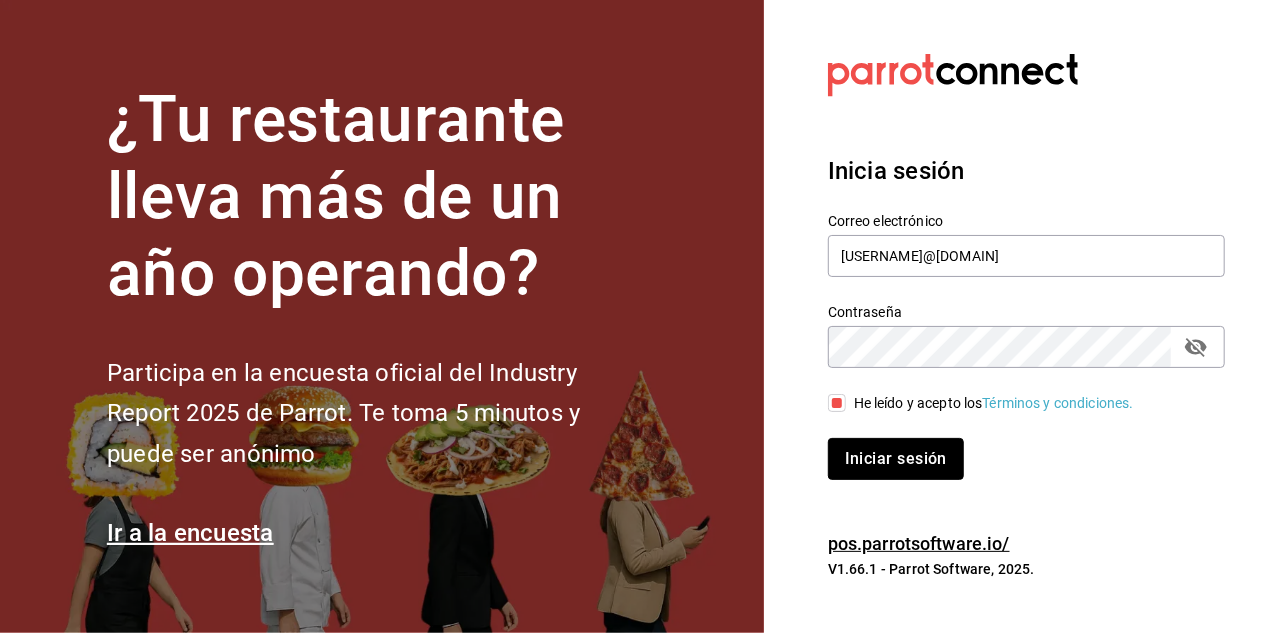 click on "Iniciar sesión" at bounding box center (896, 459) 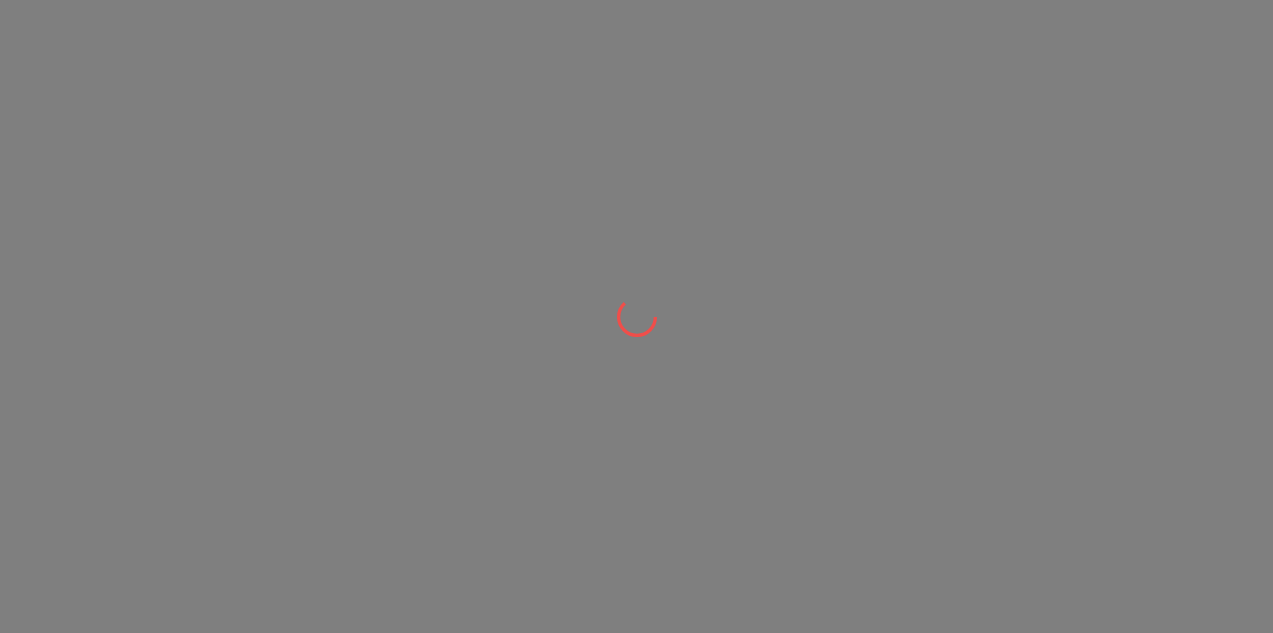 scroll, scrollTop: 0, scrollLeft: 0, axis: both 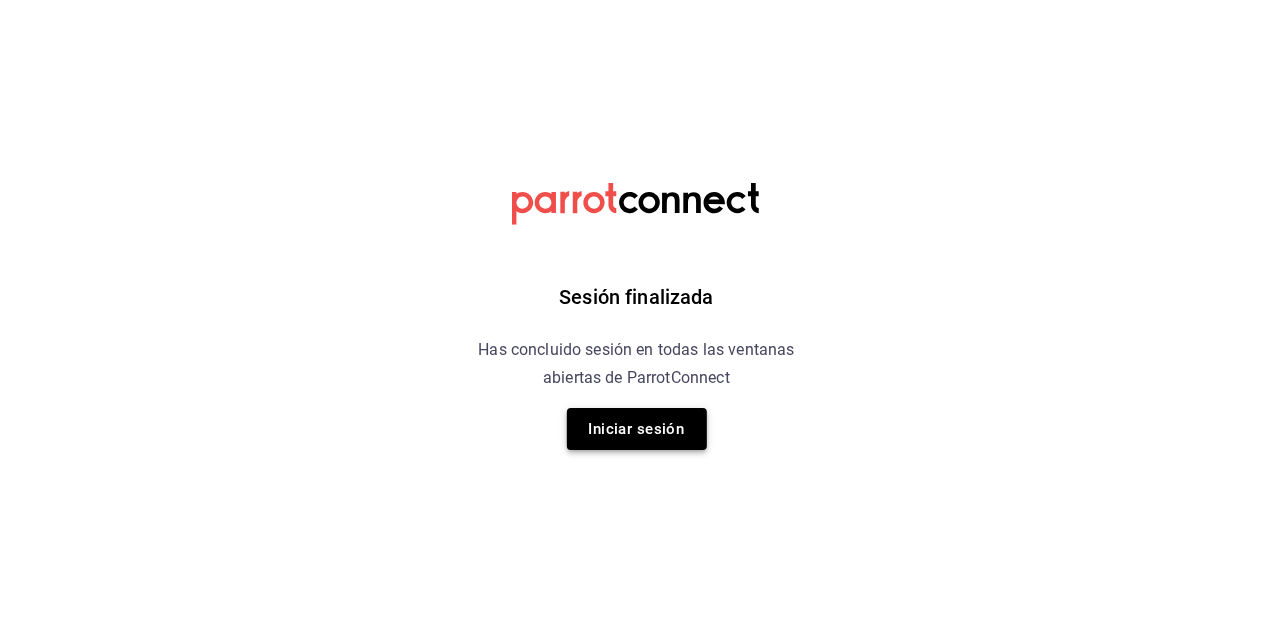 click on "Iniciar sesión" at bounding box center (637, 429) 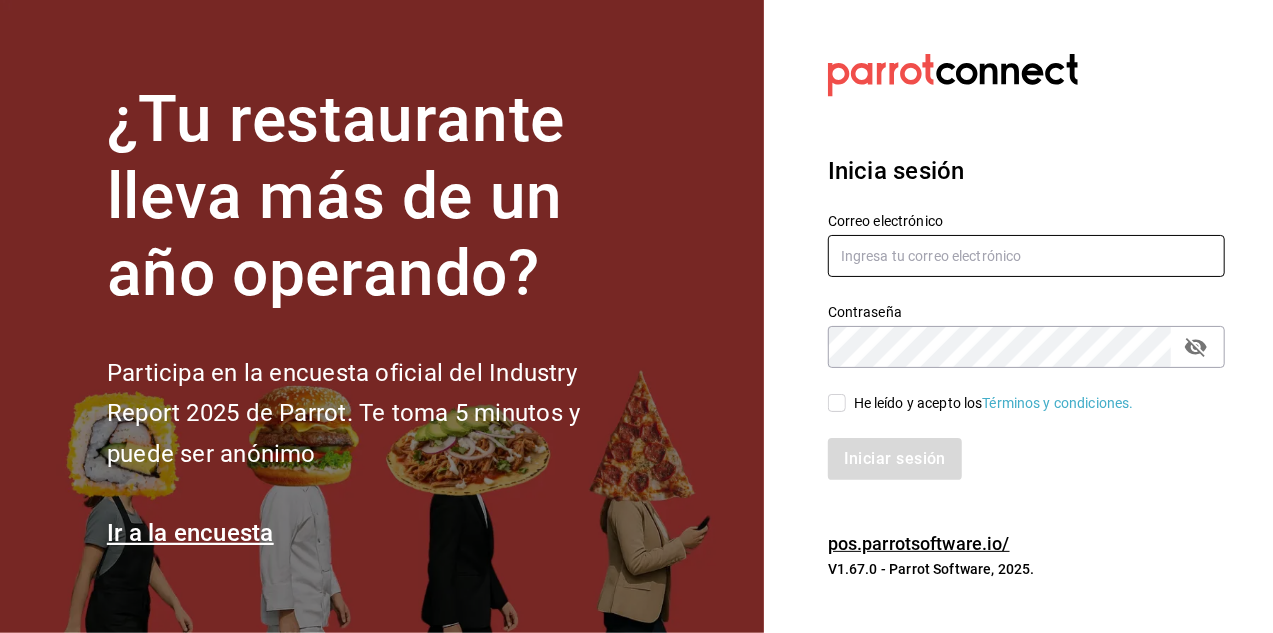type on "[USERNAME]@[DOMAIN]" 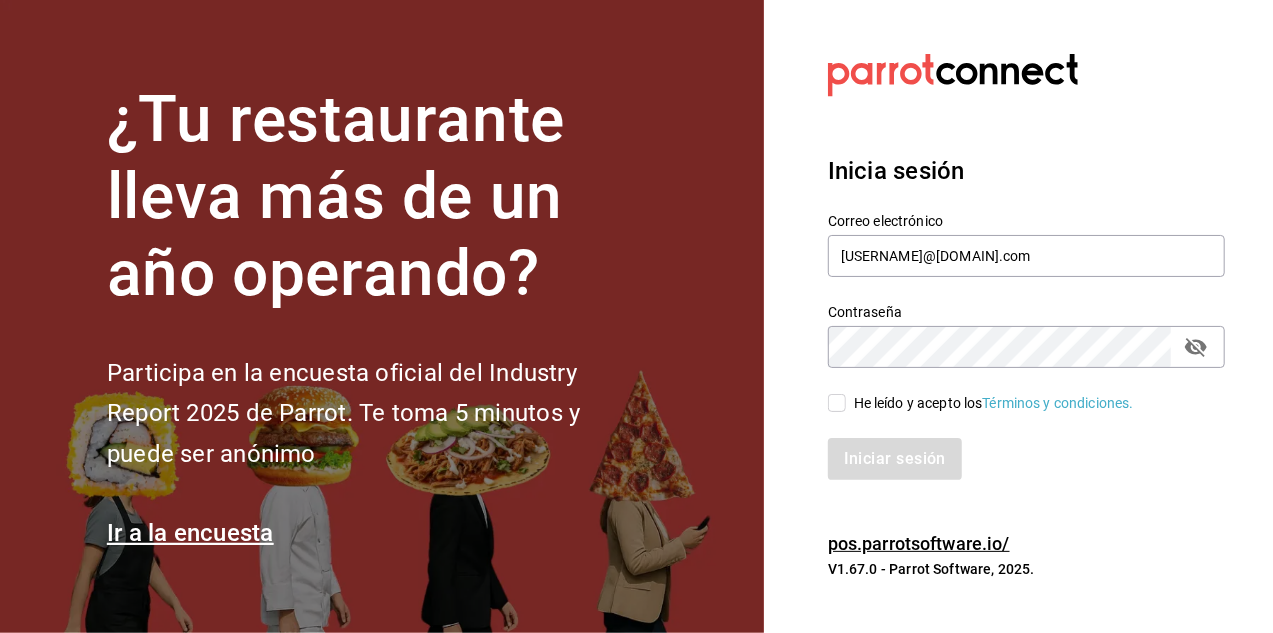 click on "He leído y acepto los  Términos y condiciones." at bounding box center (837, 403) 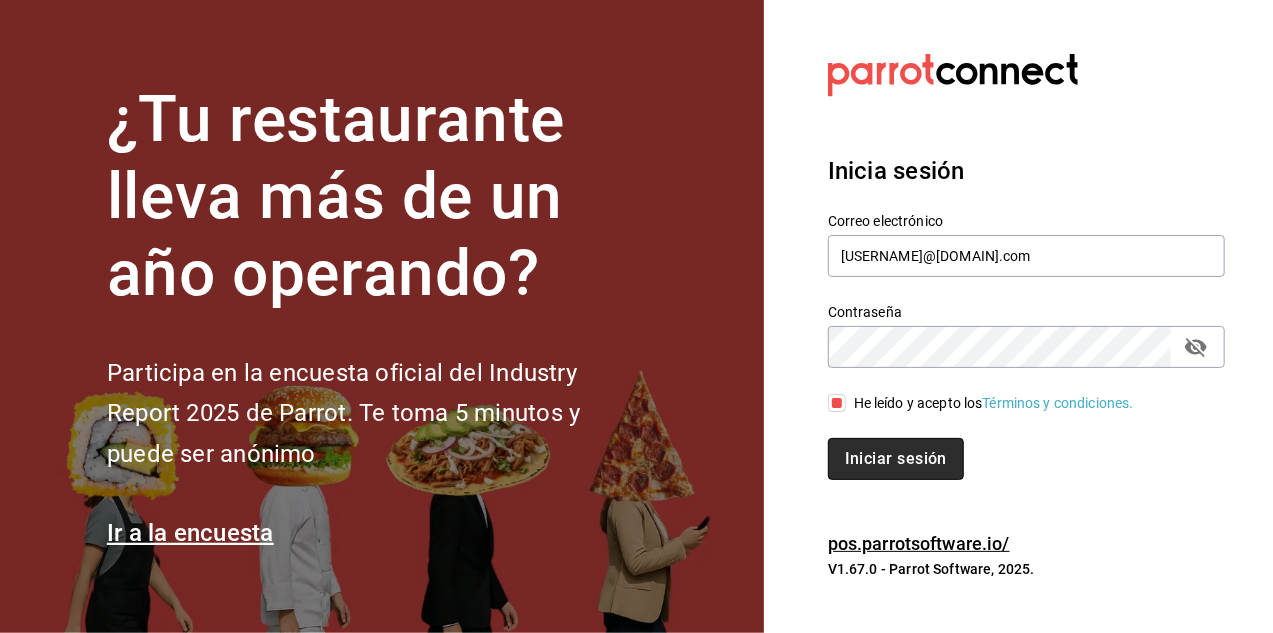 click on "Iniciar sesión" at bounding box center [896, 459] 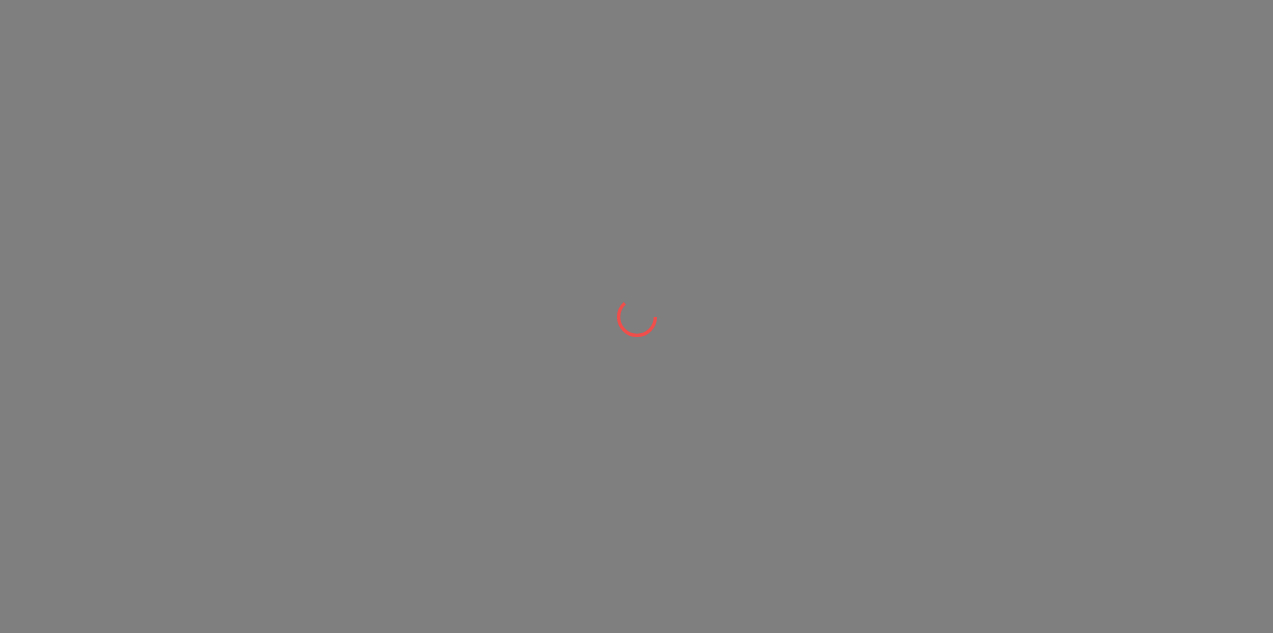 scroll, scrollTop: 0, scrollLeft: 0, axis: both 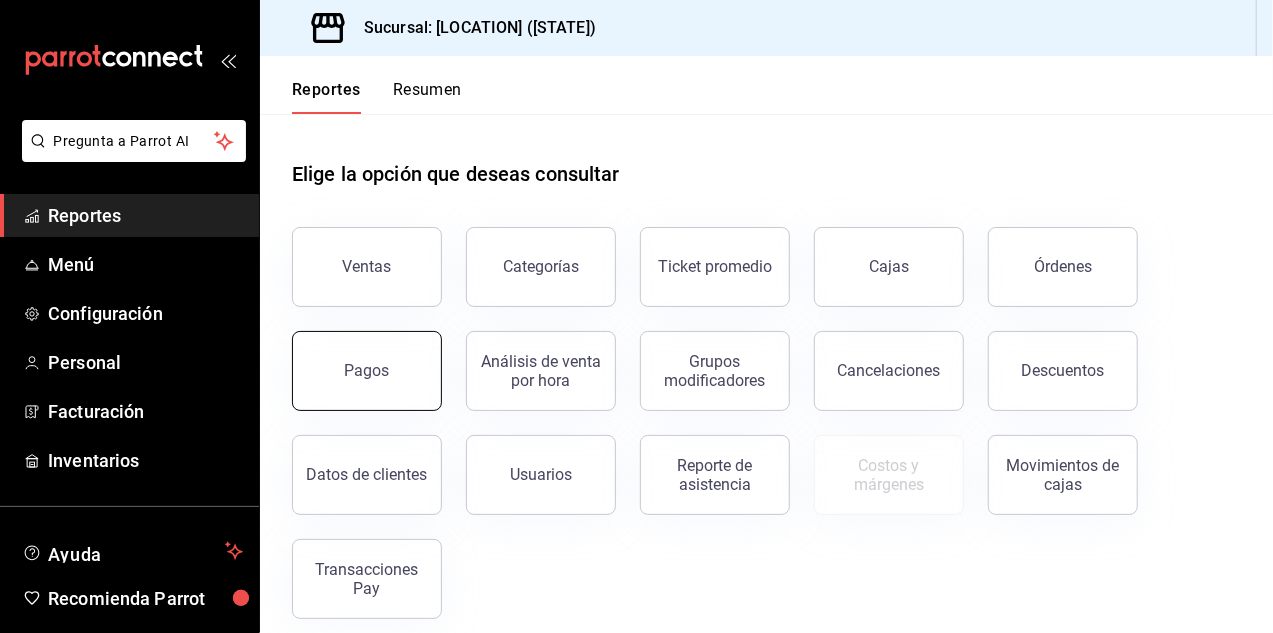 click on "Pagos" at bounding box center (367, 371) 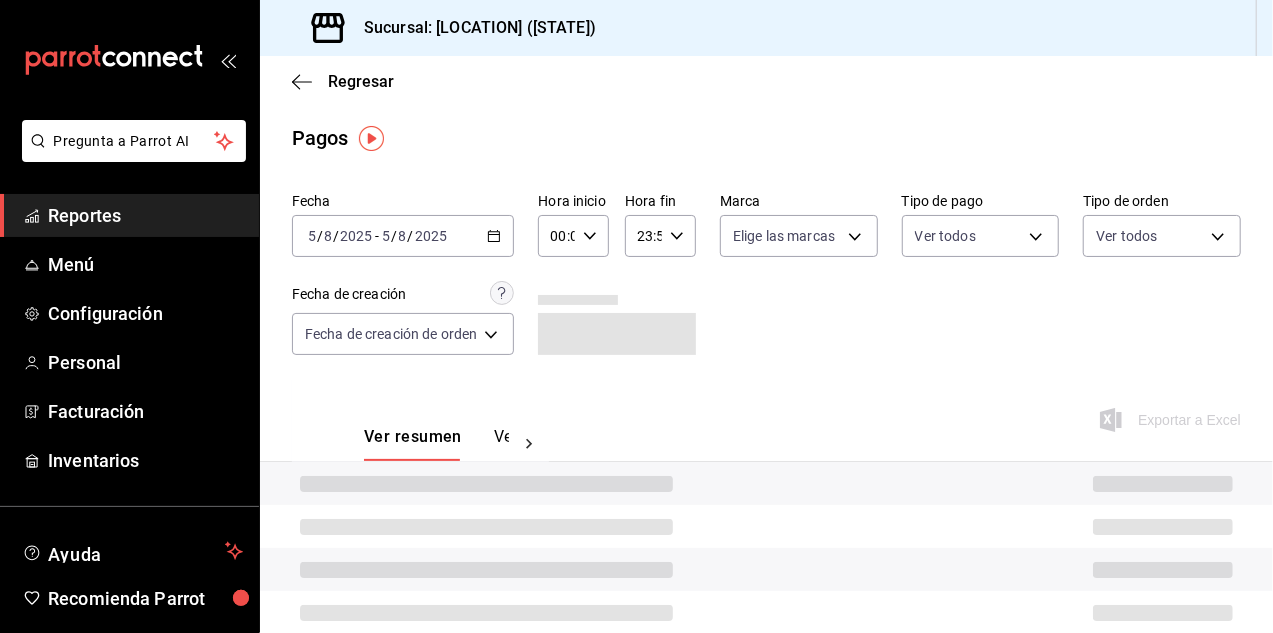 click on "2025-08-05 5 / 8 / 2025 - 2025-08-05 5 / 8 / 2025" at bounding box center (403, 236) 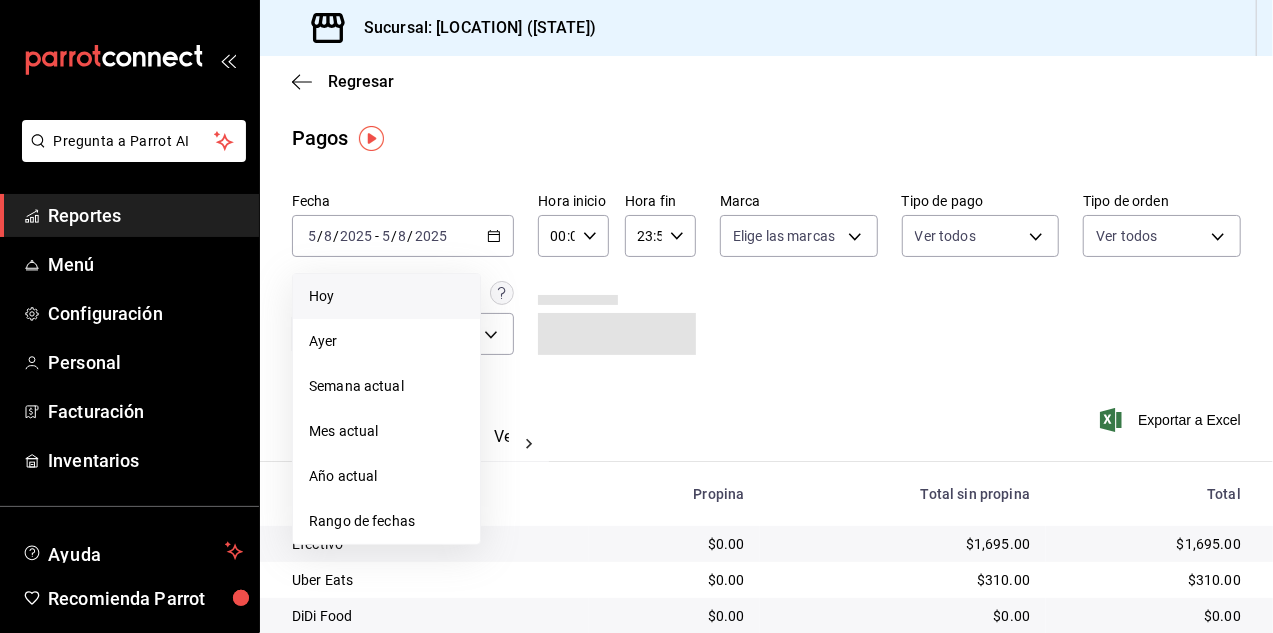 click on "Hoy" at bounding box center (386, 296) 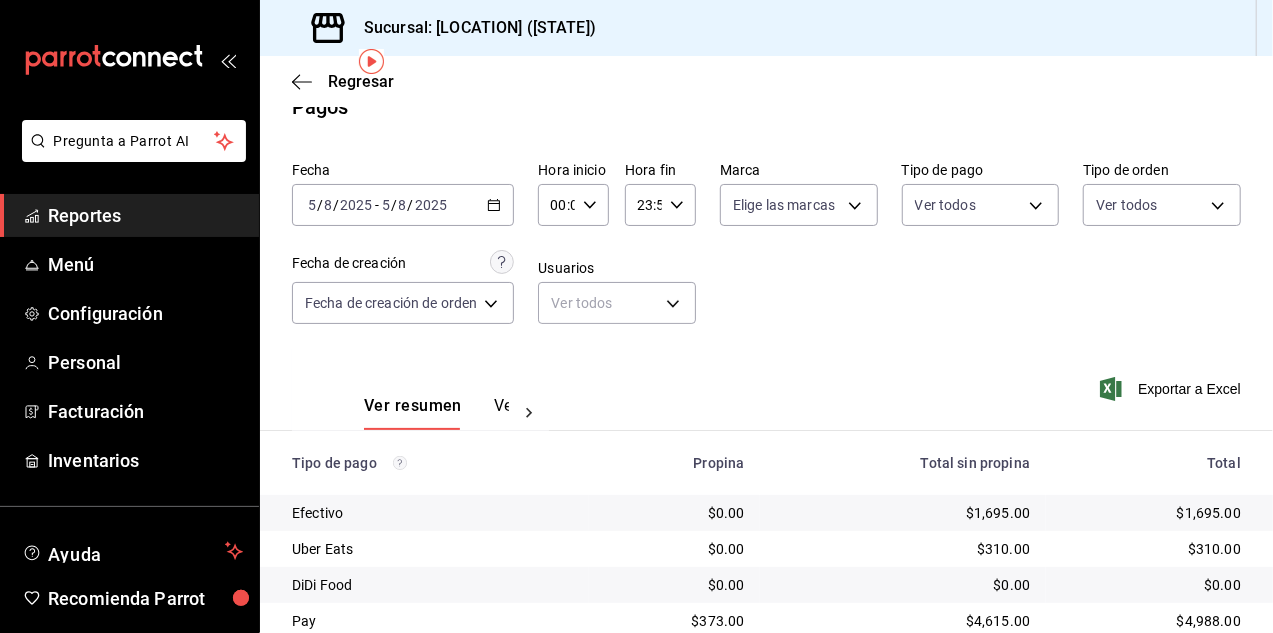 scroll, scrollTop: 5, scrollLeft: 0, axis: vertical 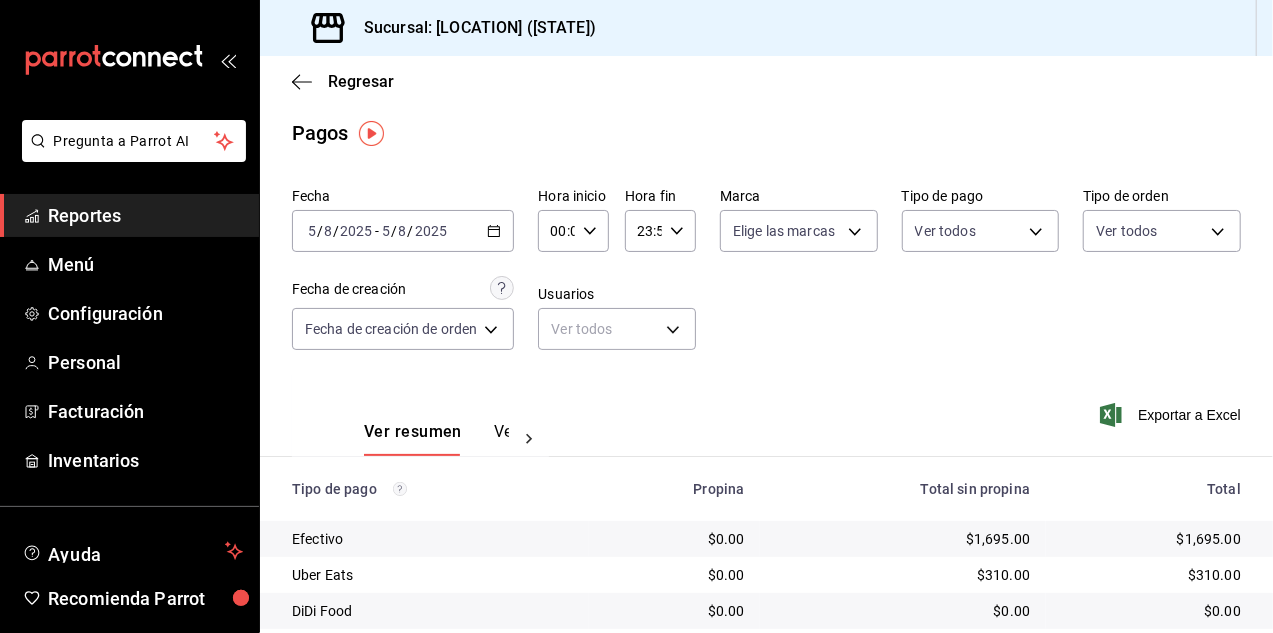 click 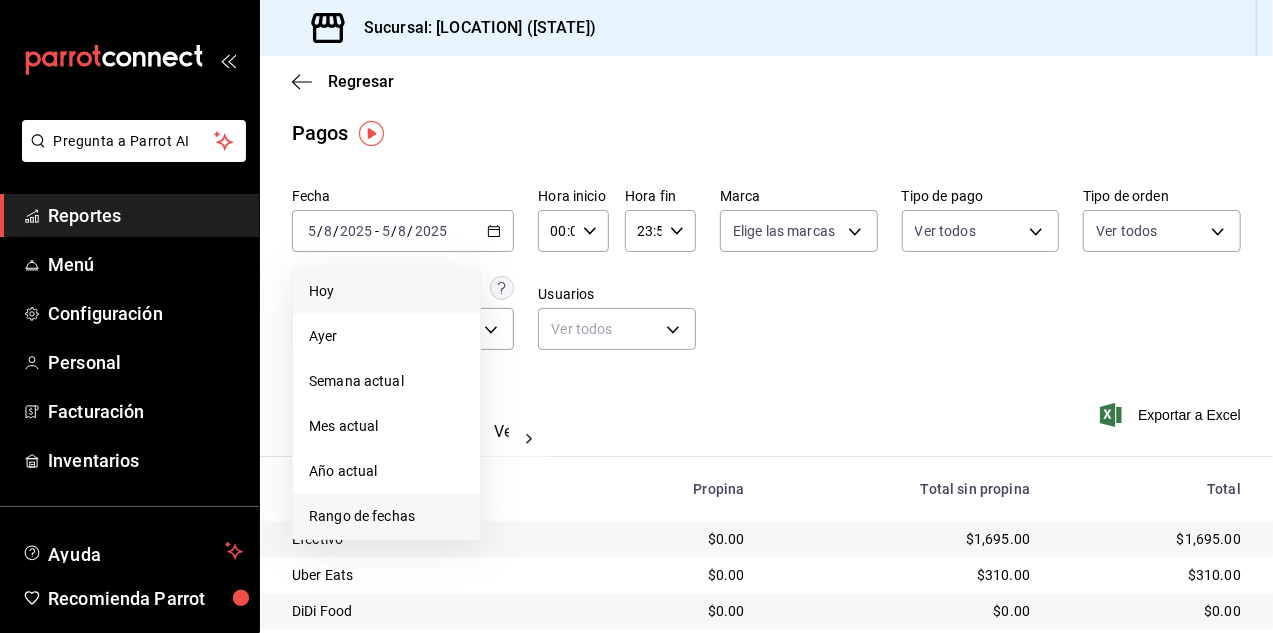 click on "Rango de fechas" at bounding box center (386, 516) 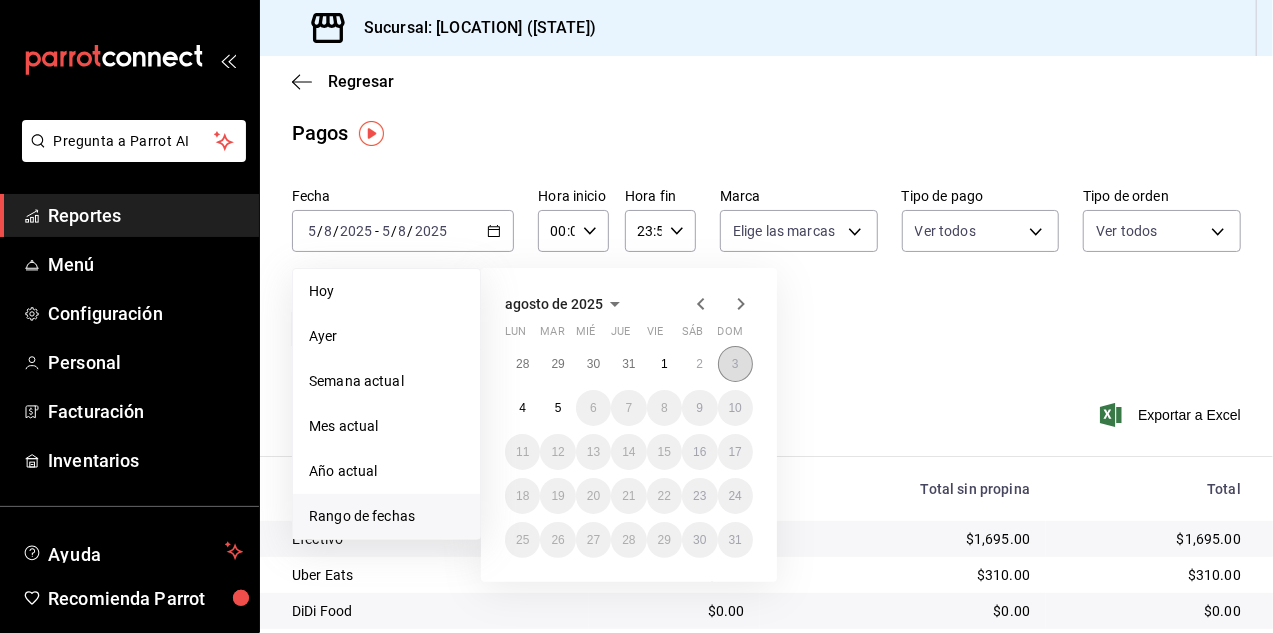 click on "3" at bounding box center (735, 364) 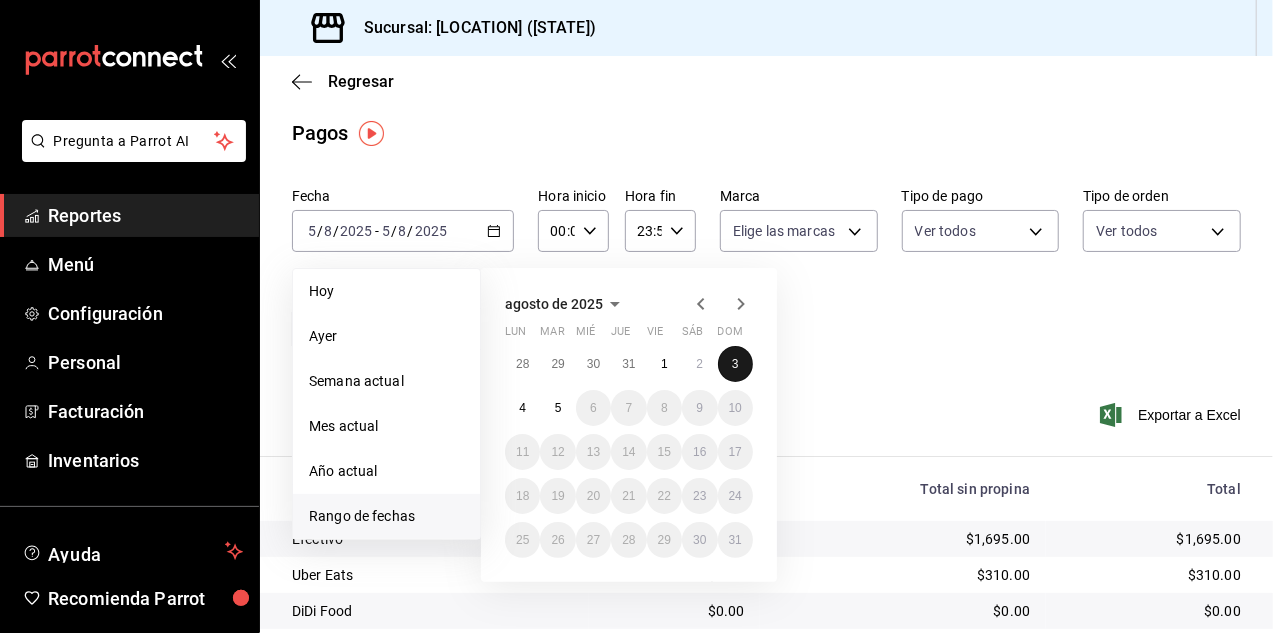 click on "3" at bounding box center (735, 364) 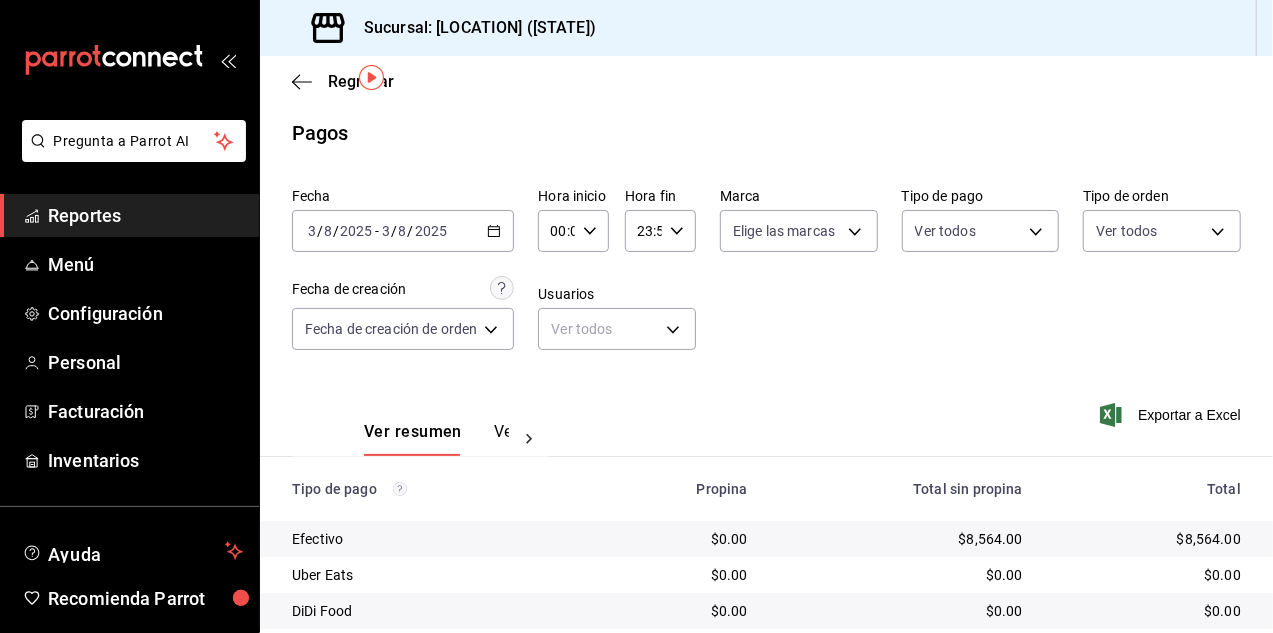 scroll, scrollTop: 105, scrollLeft: 0, axis: vertical 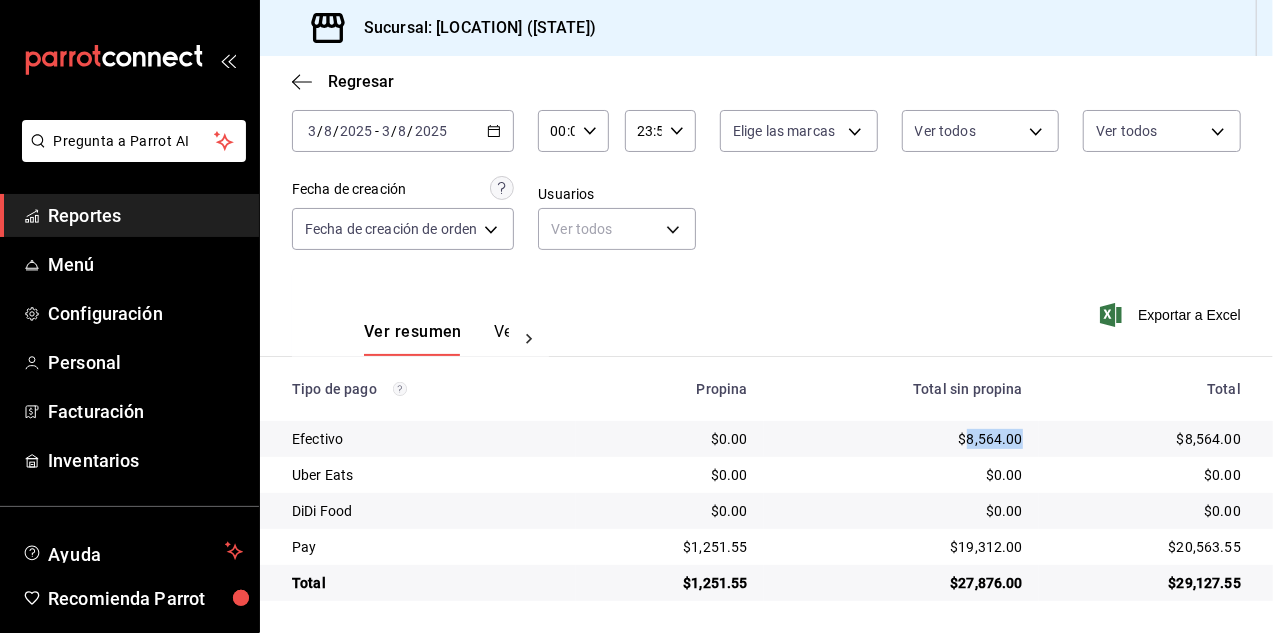 drag, startPoint x: 954, startPoint y: 435, endPoint x: 1017, endPoint y: 445, distance: 63.788715 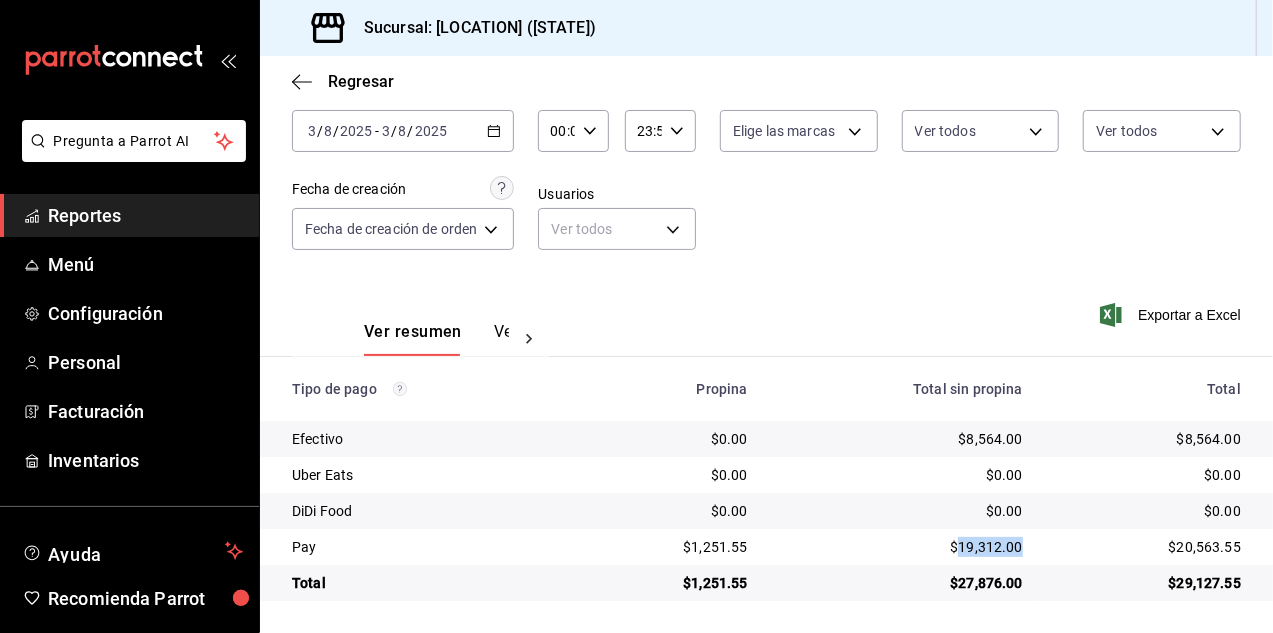 drag, startPoint x: 945, startPoint y: 543, endPoint x: 1016, endPoint y: 547, distance: 71.11259 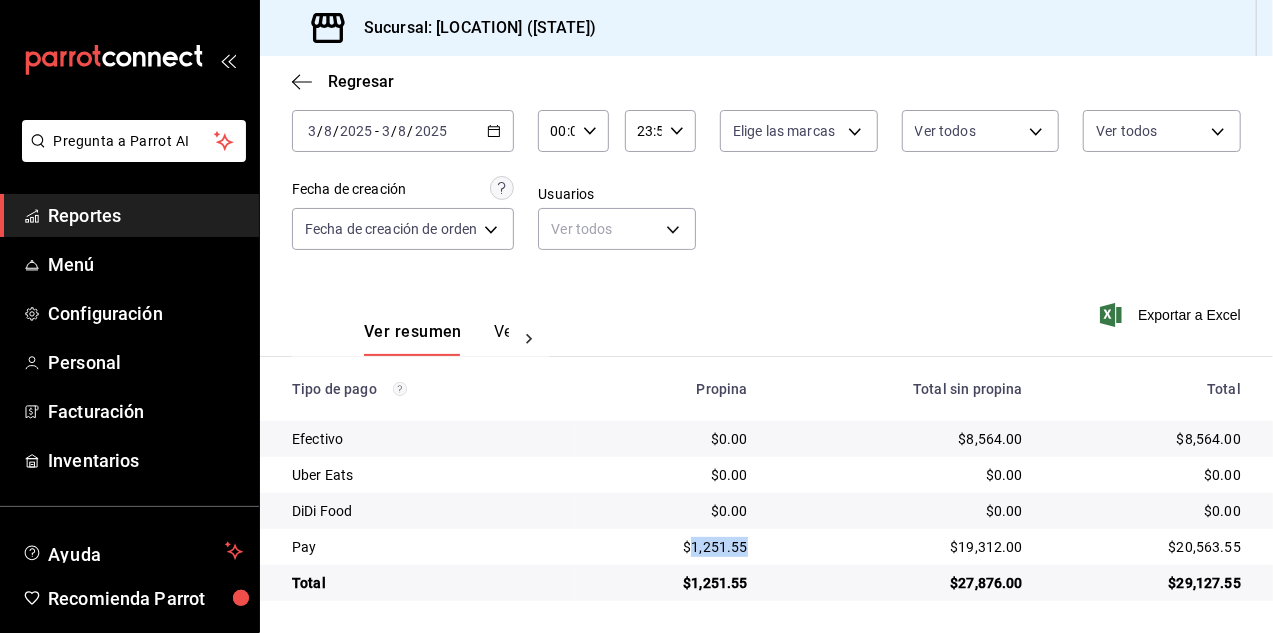 drag, startPoint x: 687, startPoint y: 547, endPoint x: 749, endPoint y: 553, distance: 62.289646 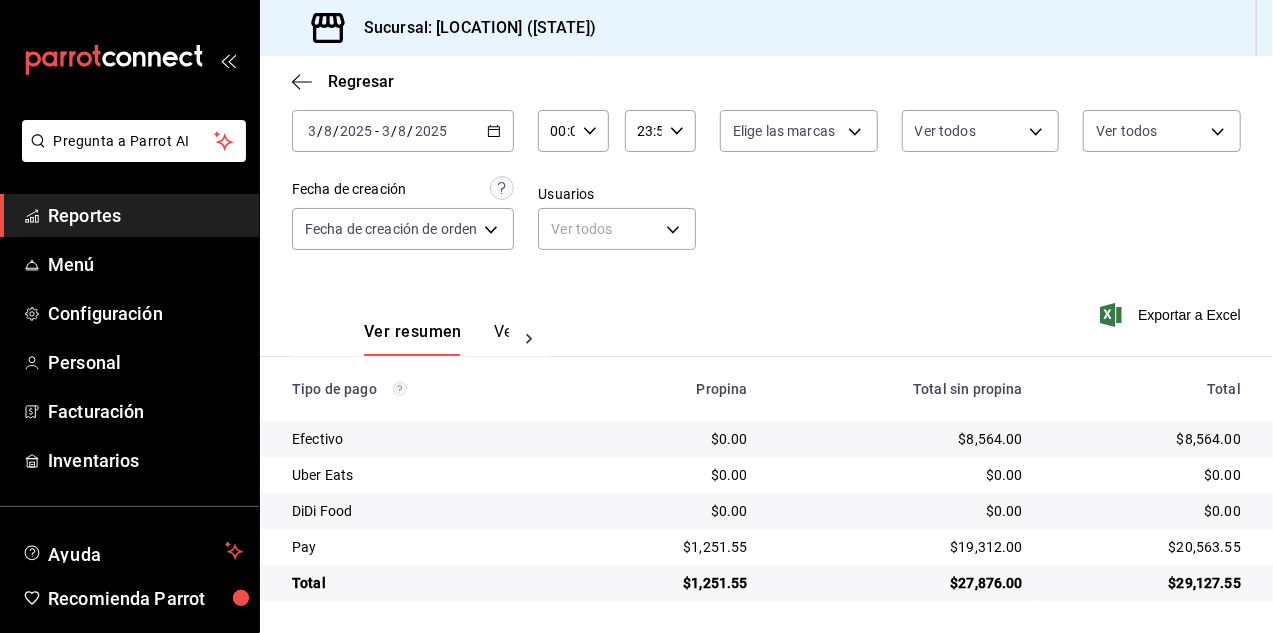 click on "2025-08-03 3 / 8 / 2025 - 2025-08-03 3 / 8 / 2025" at bounding box center [403, 131] 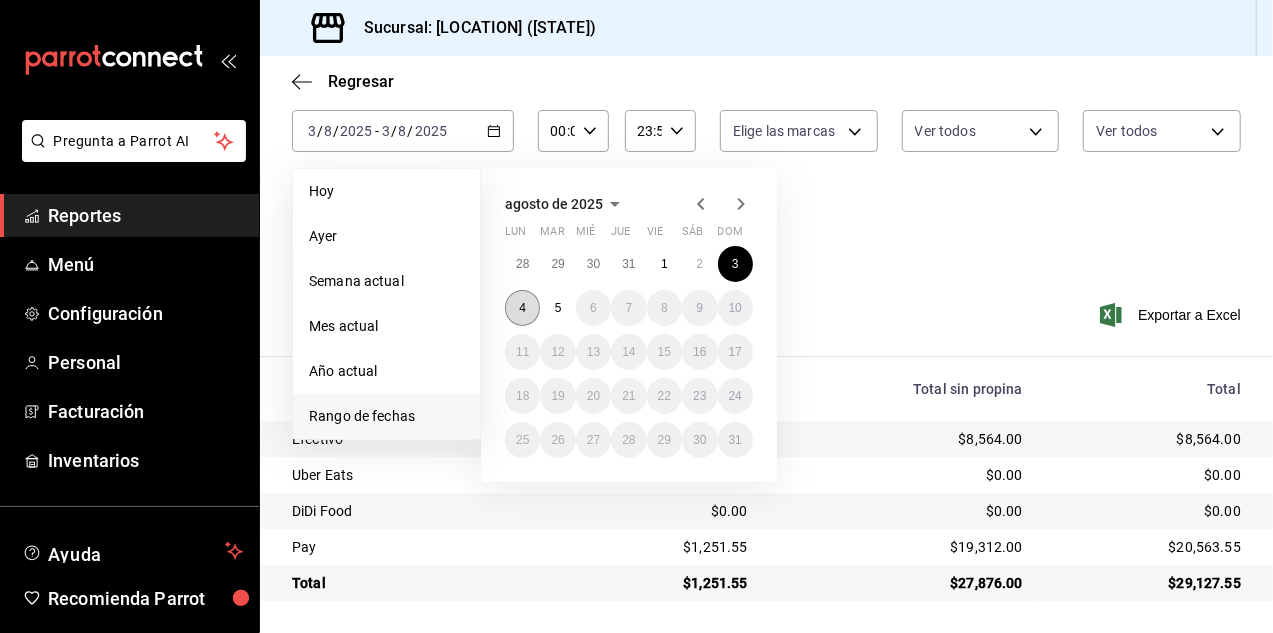 click on "4" at bounding box center (522, 308) 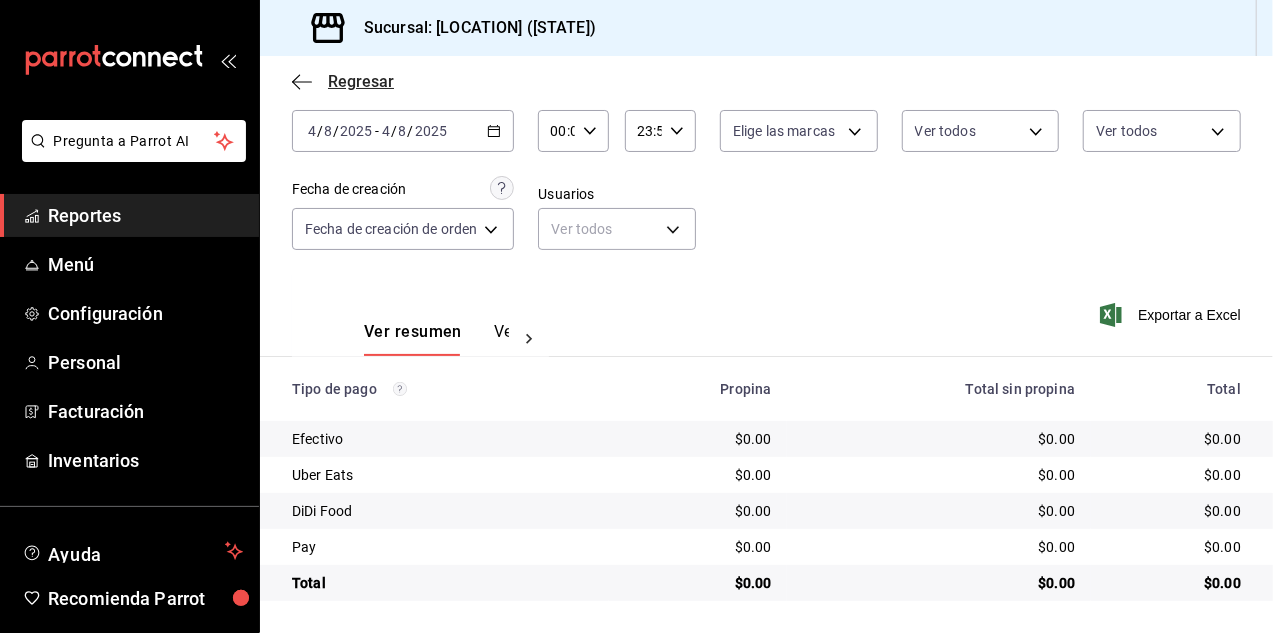 click on "Regresar" at bounding box center (361, 81) 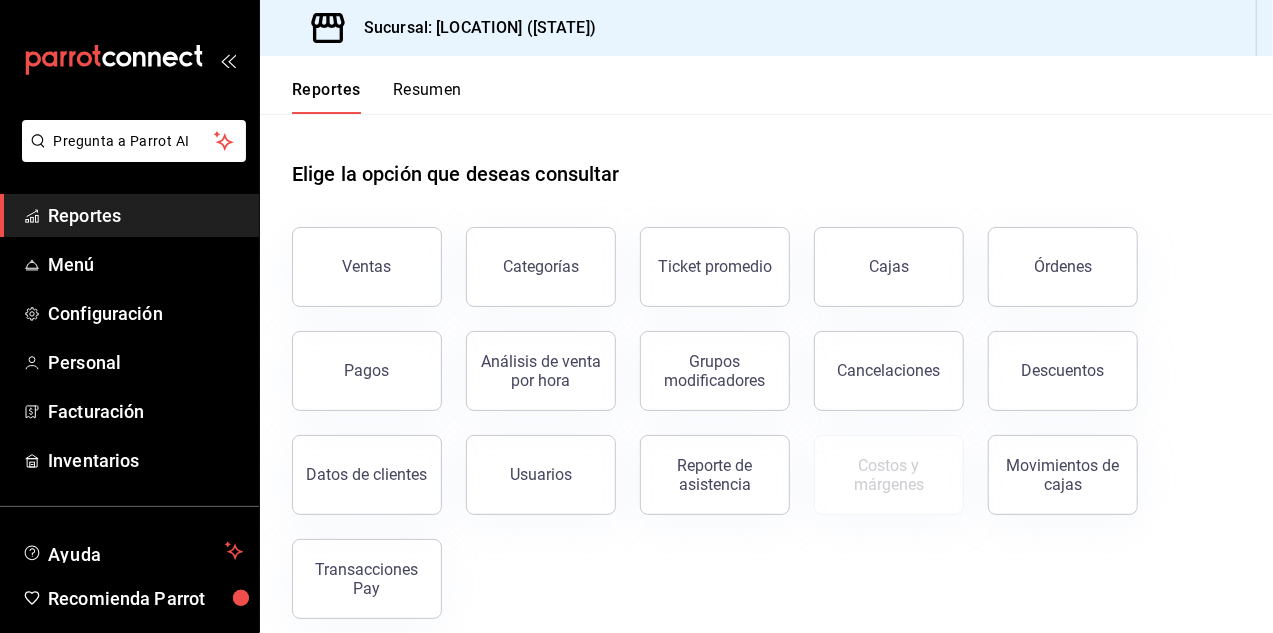 click on "Transacciones Pay" at bounding box center (367, 579) 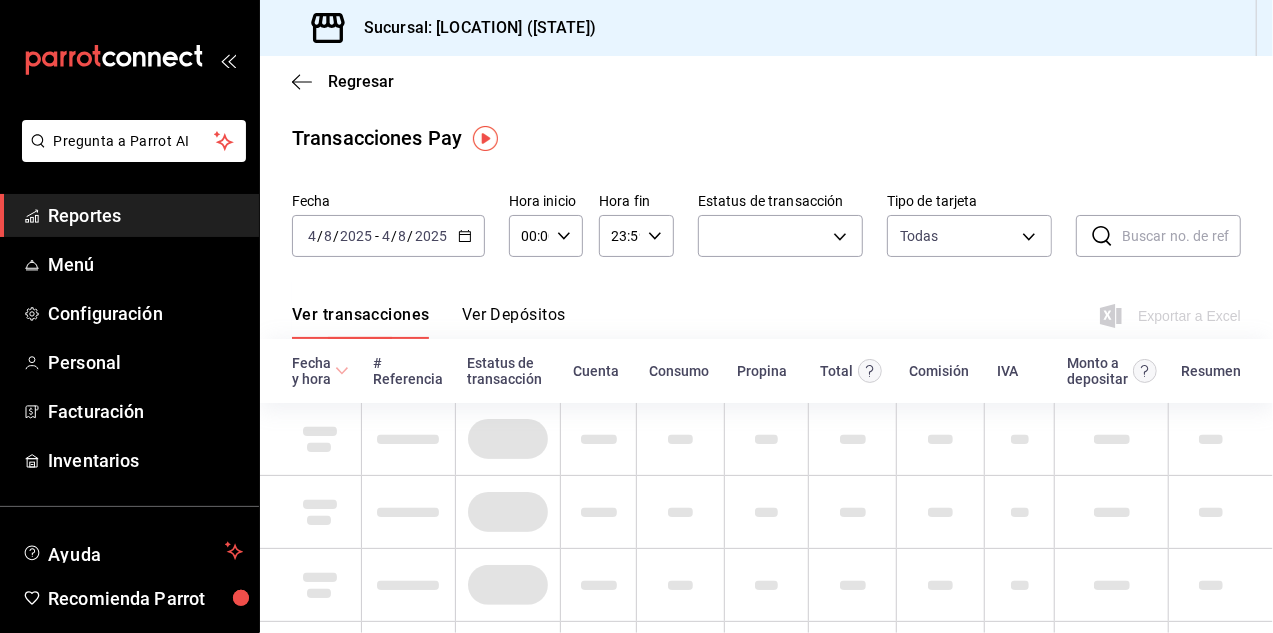 click on "Ver Depósitos" at bounding box center [514, 322] 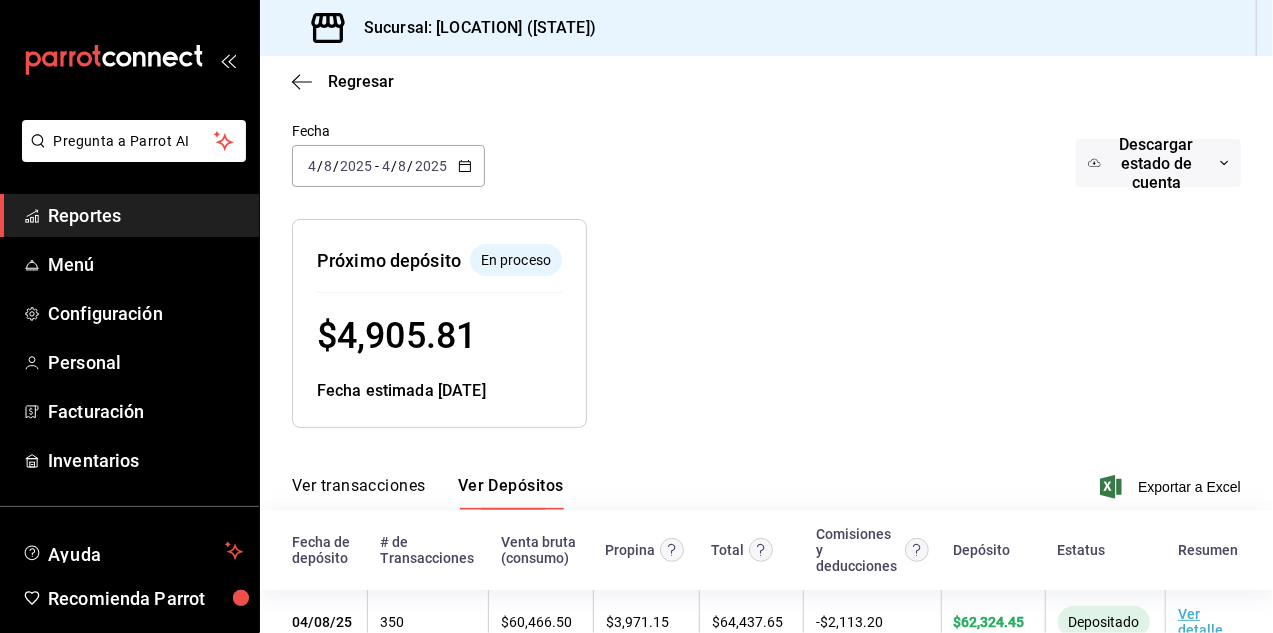 scroll, scrollTop: 168, scrollLeft: 0, axis: vertical 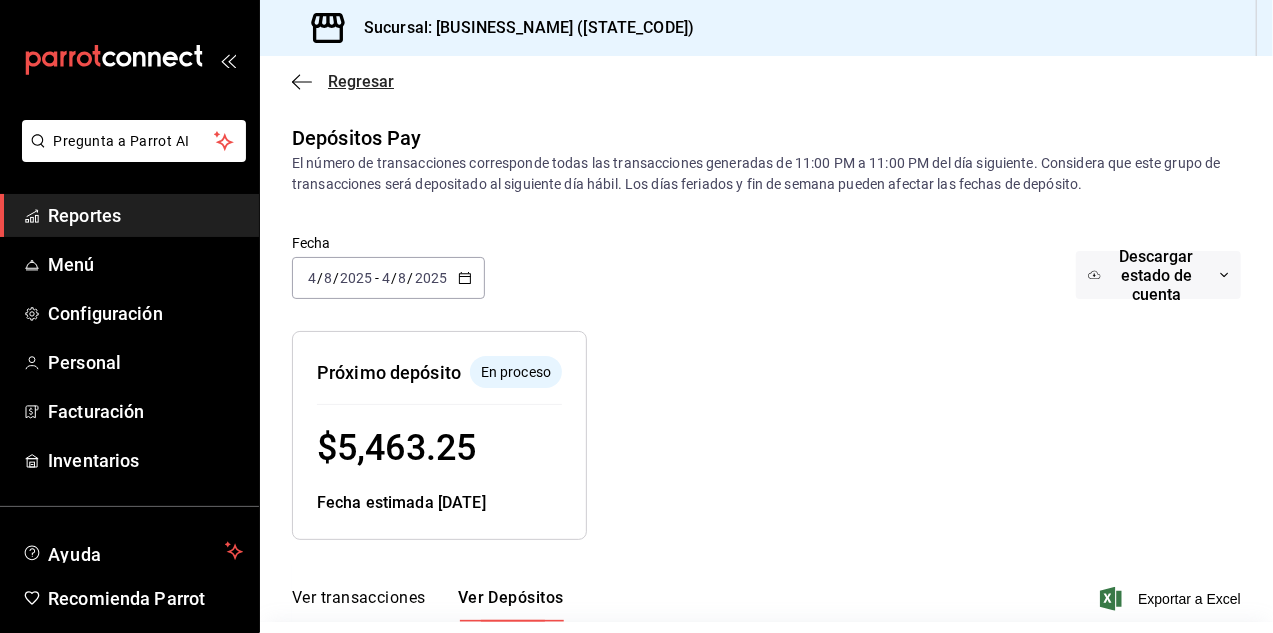click on "Regresar" at bounding box center (361, 81) 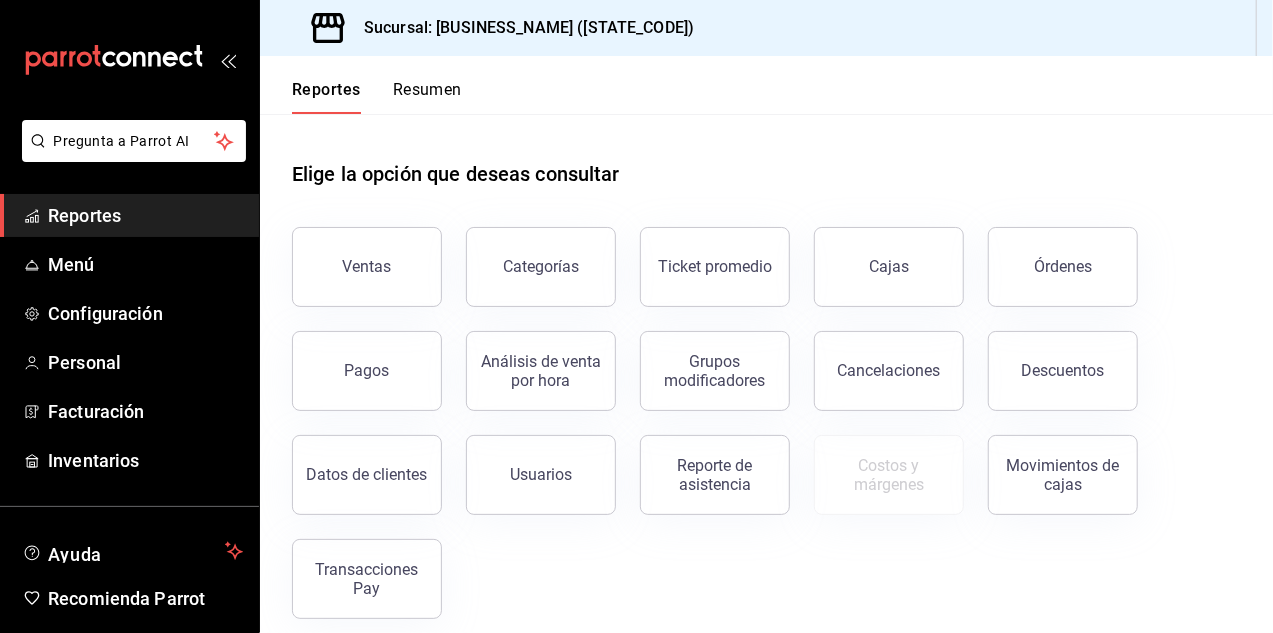 click on "Pagos" at bounding box center (367, 370) 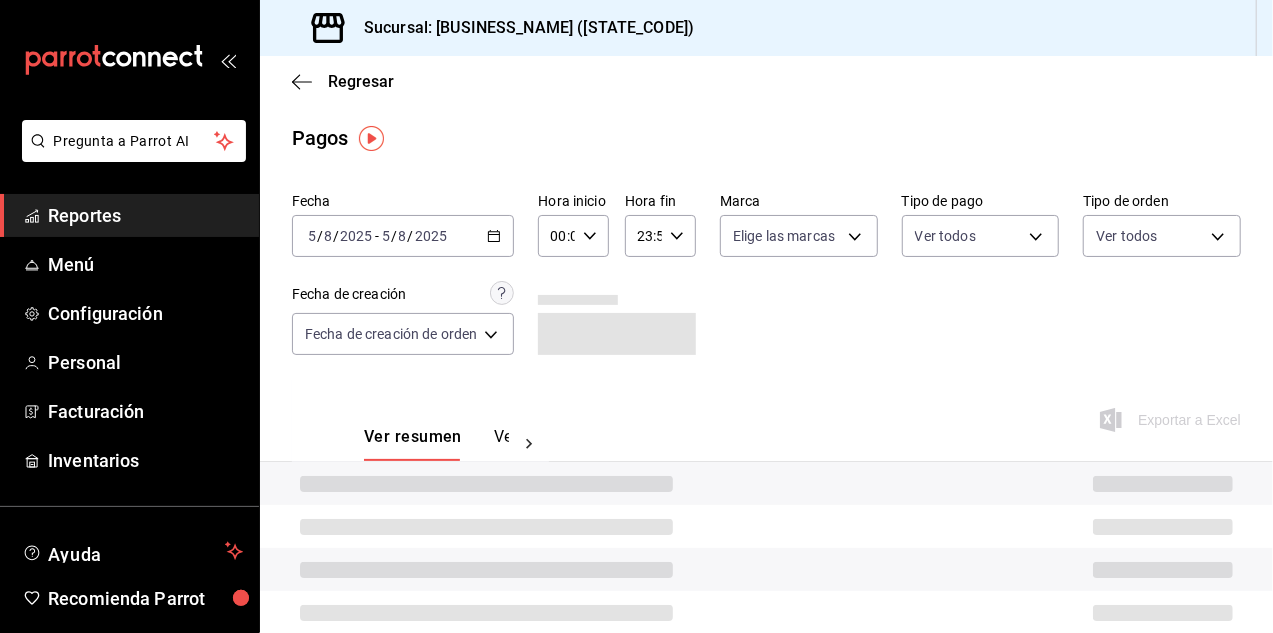 scroll, scrollTop: 105, scrollLeft: 0, axis: vertical 